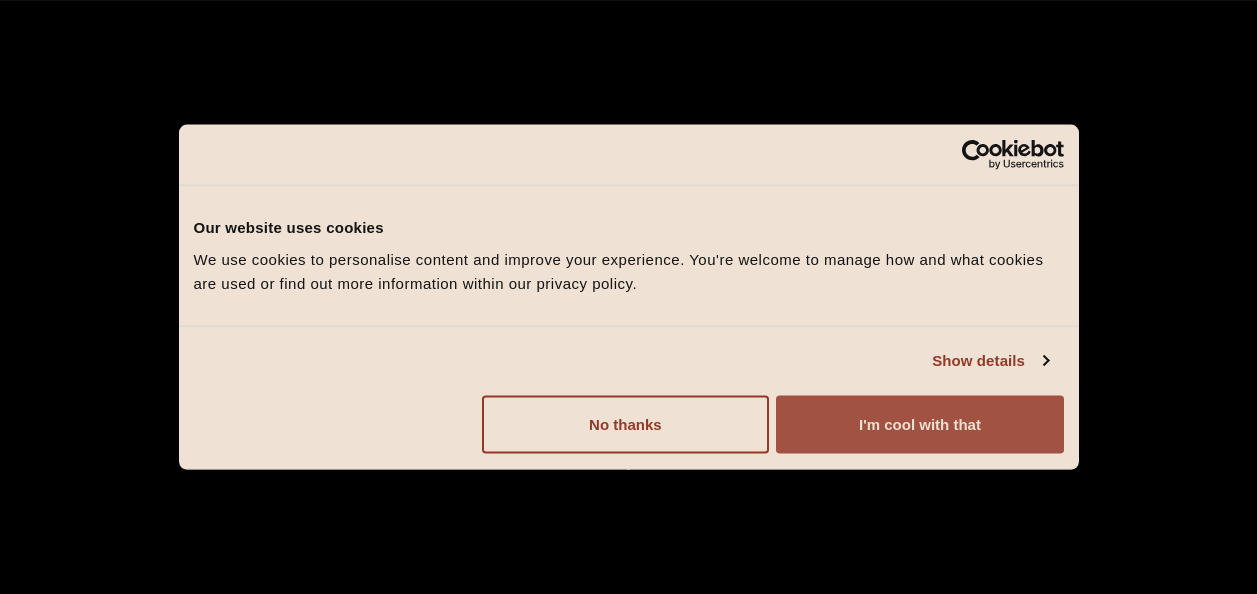 scroll, scrollTop: 0, scrollLeft: 0, axis: both 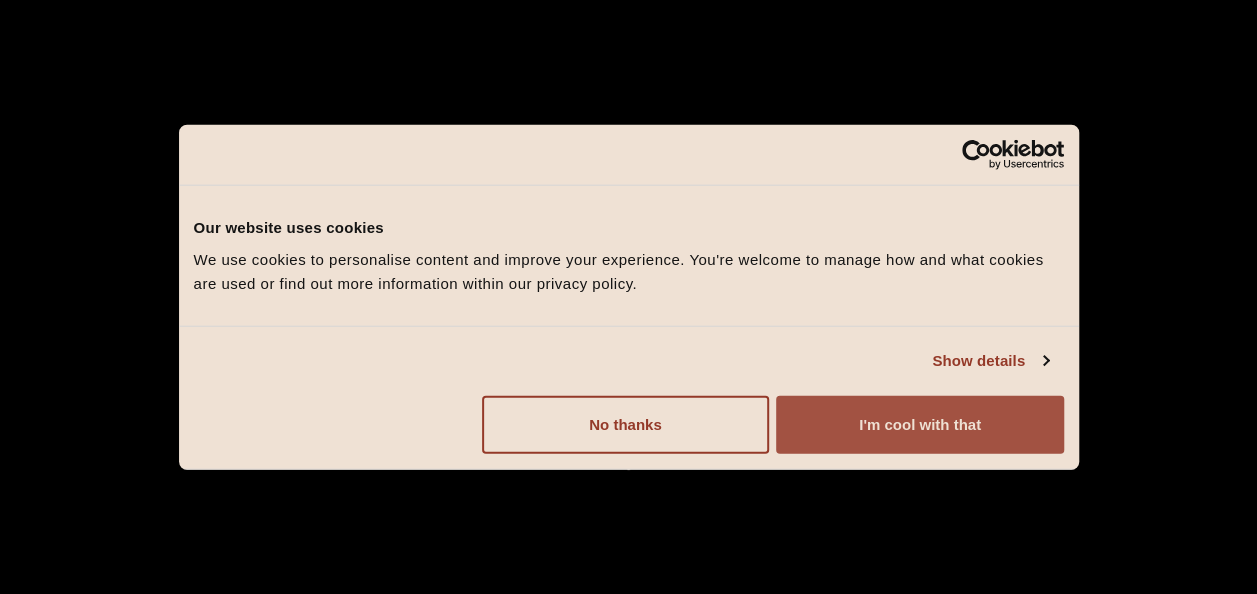 click on "I'm cool with that" at bounding box center (919, 424) 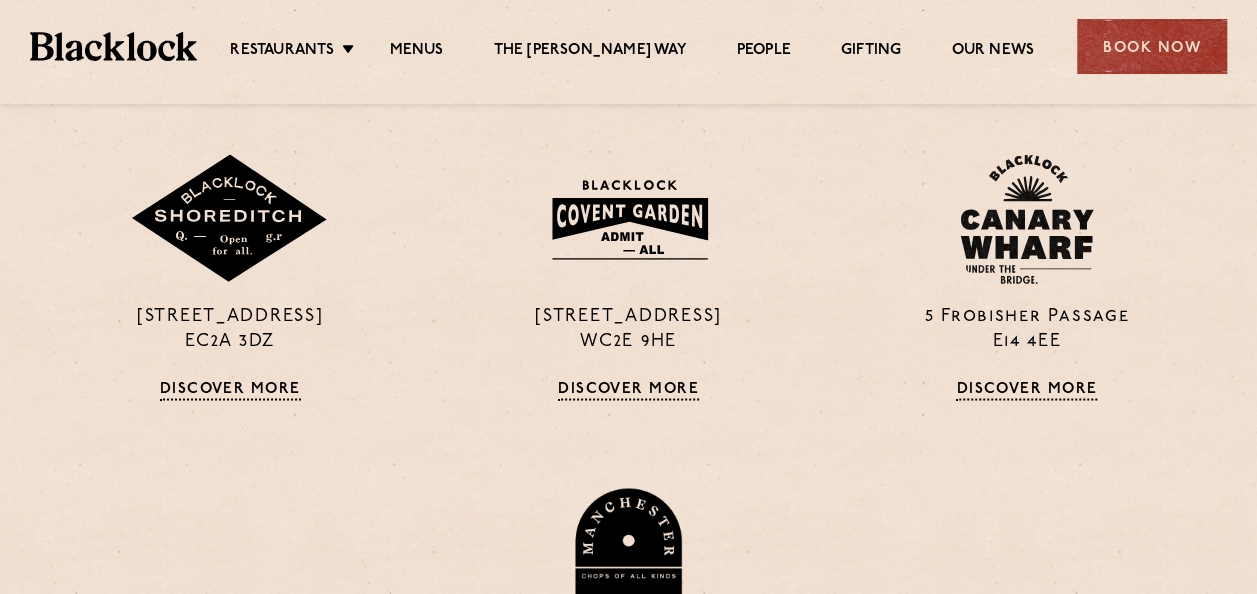scroll, scrollTop: 1722, scrollLeft: 0, axis: vertical 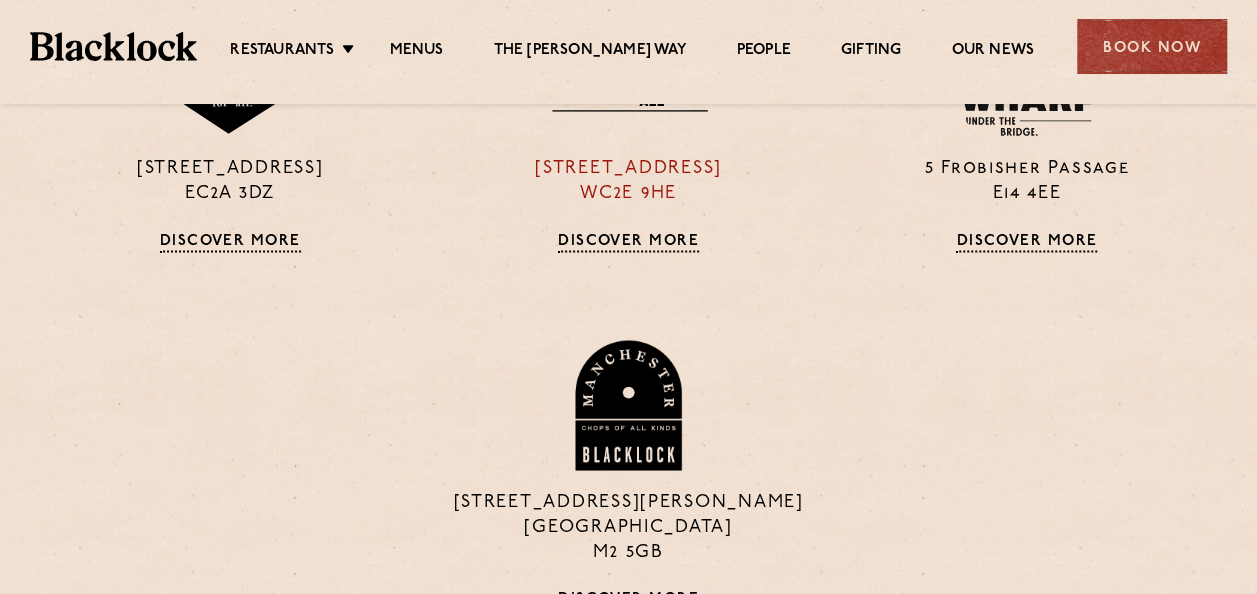click on "Discover More" at bounding box center (628, 242) 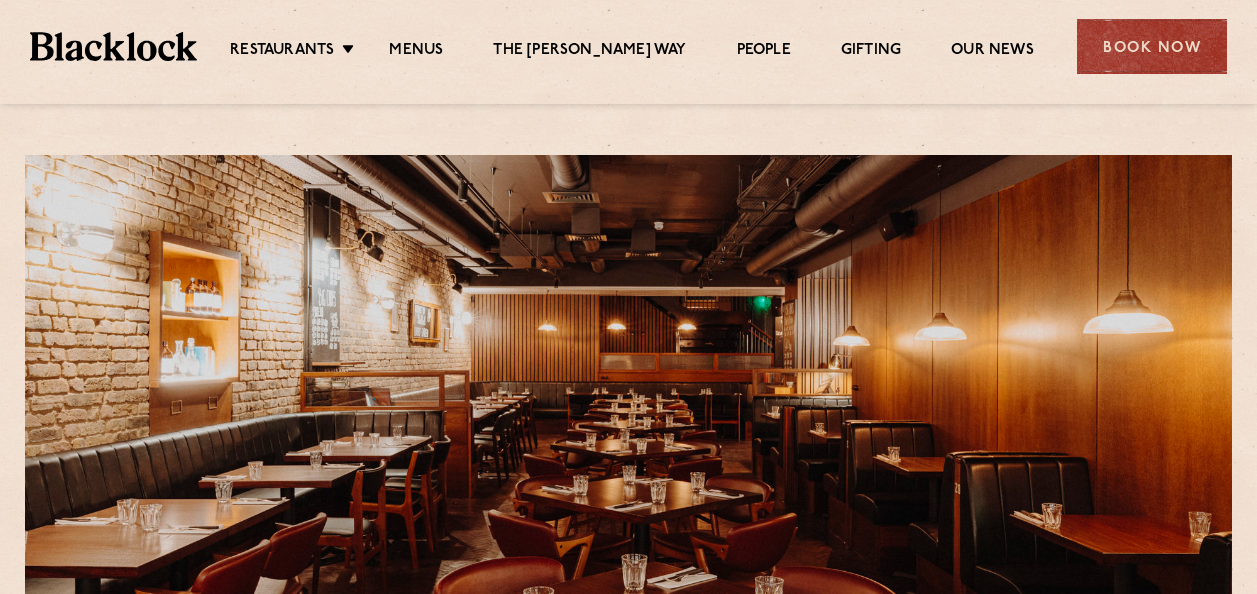scroll, scrollTop: 0, scrollLeft: 0, axis: both 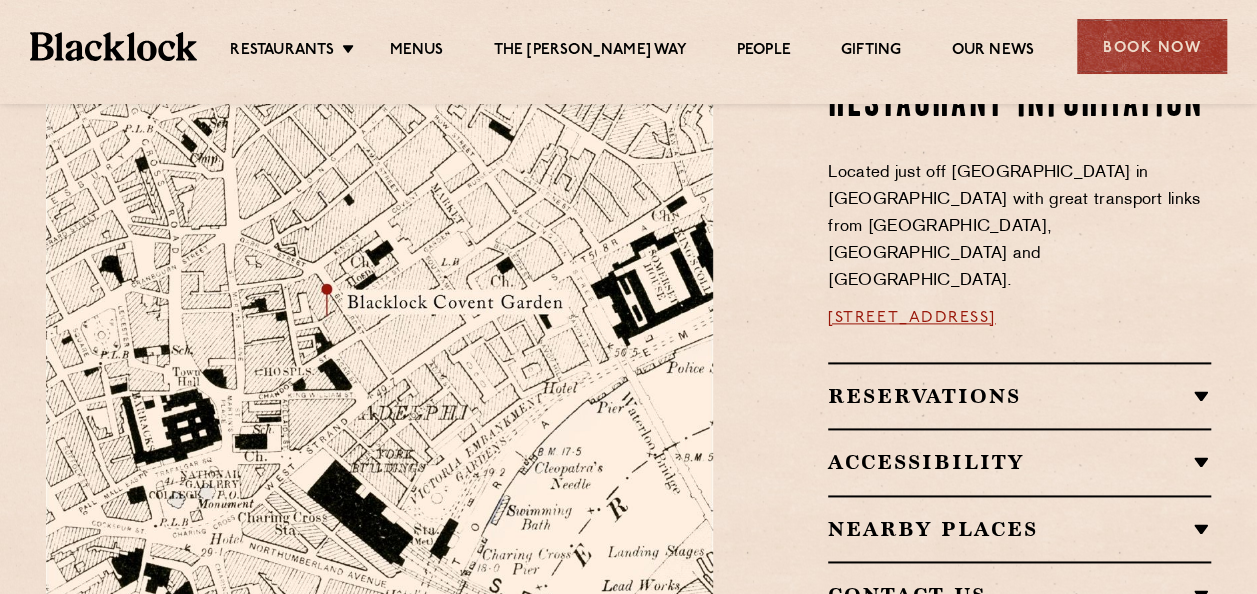 click on "Reservations" at bounding box center (1019, 396) 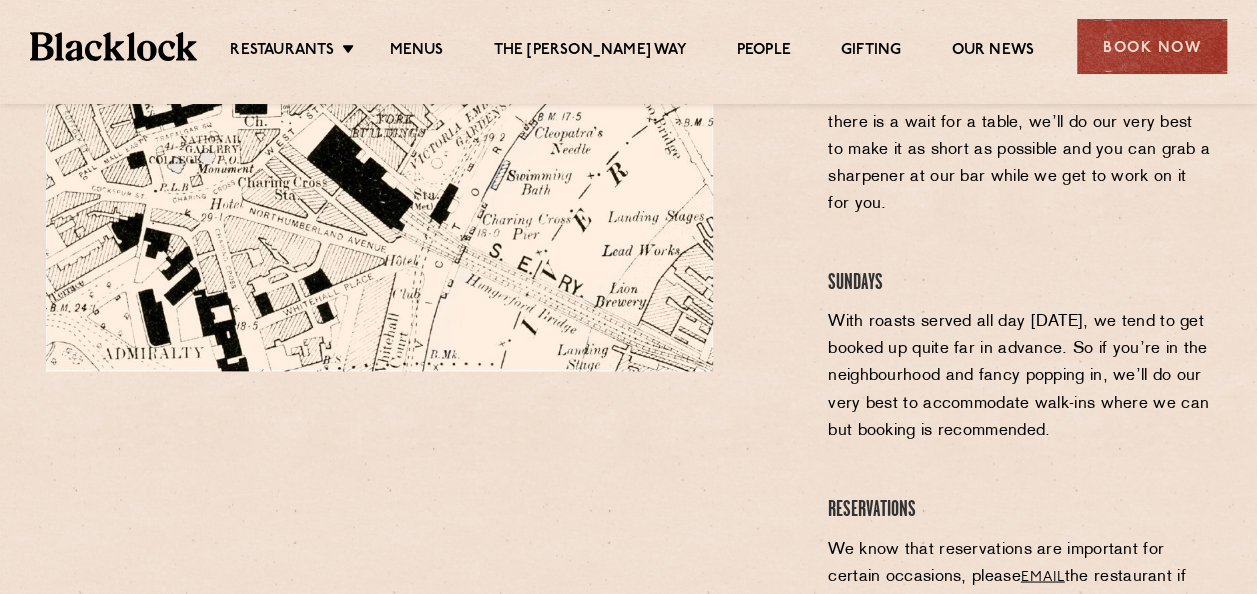 scroll, scrollTop: 1535, scrollLeft: 0, axis: vertical 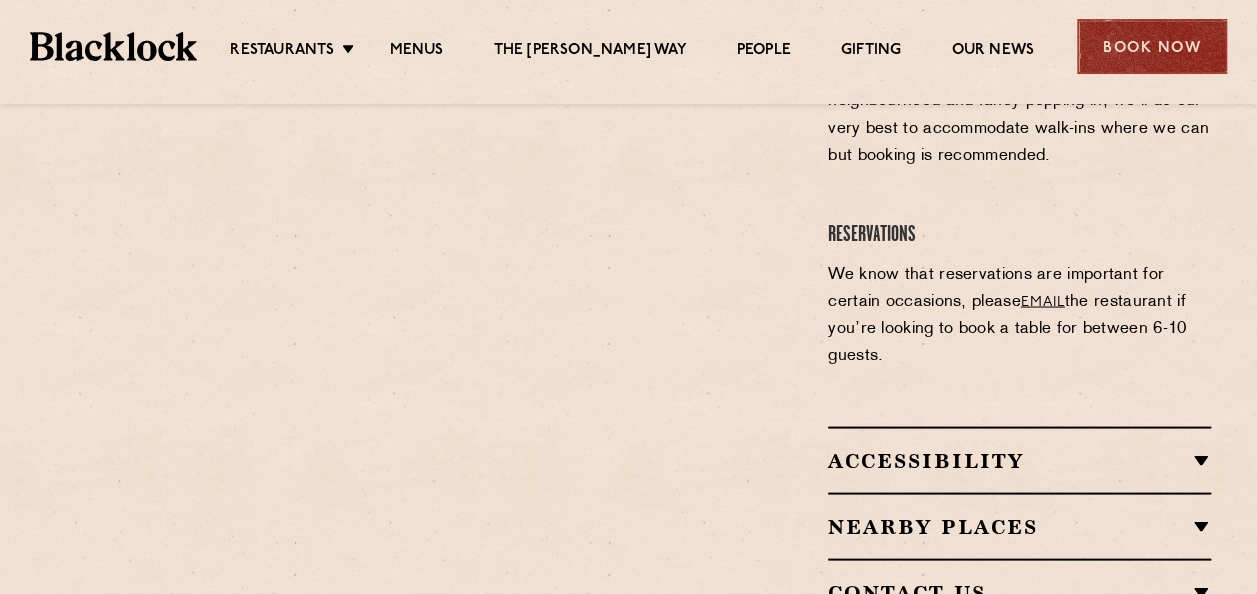click on "Book Now" at bounding box center (1152, 46) 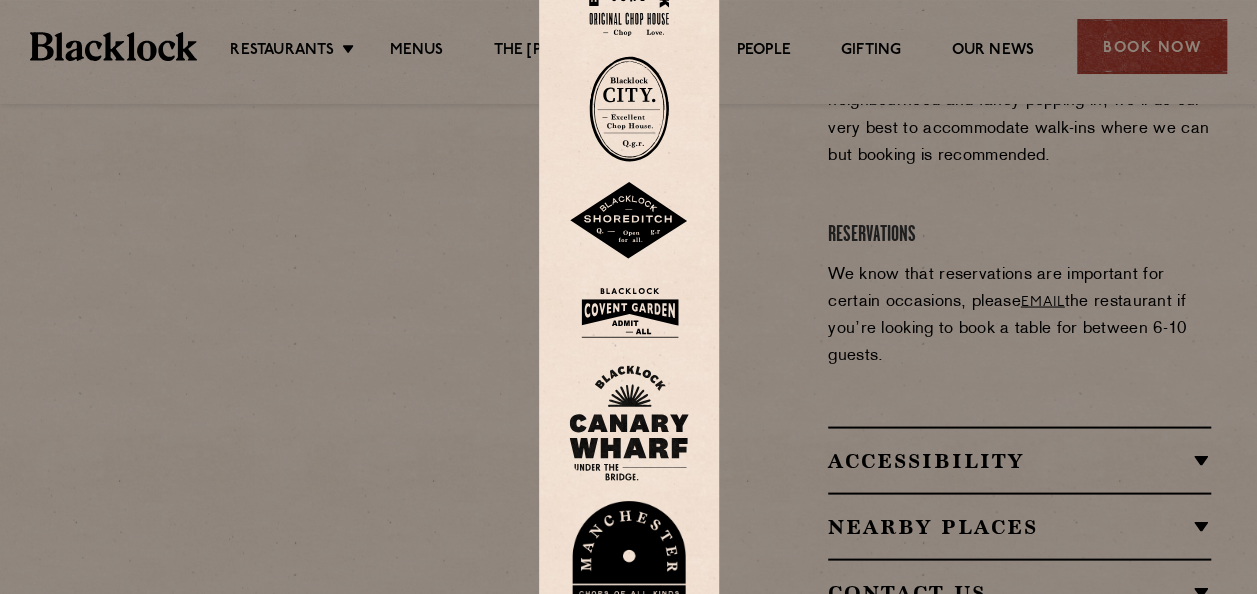 click at bounding box center (629, 312) 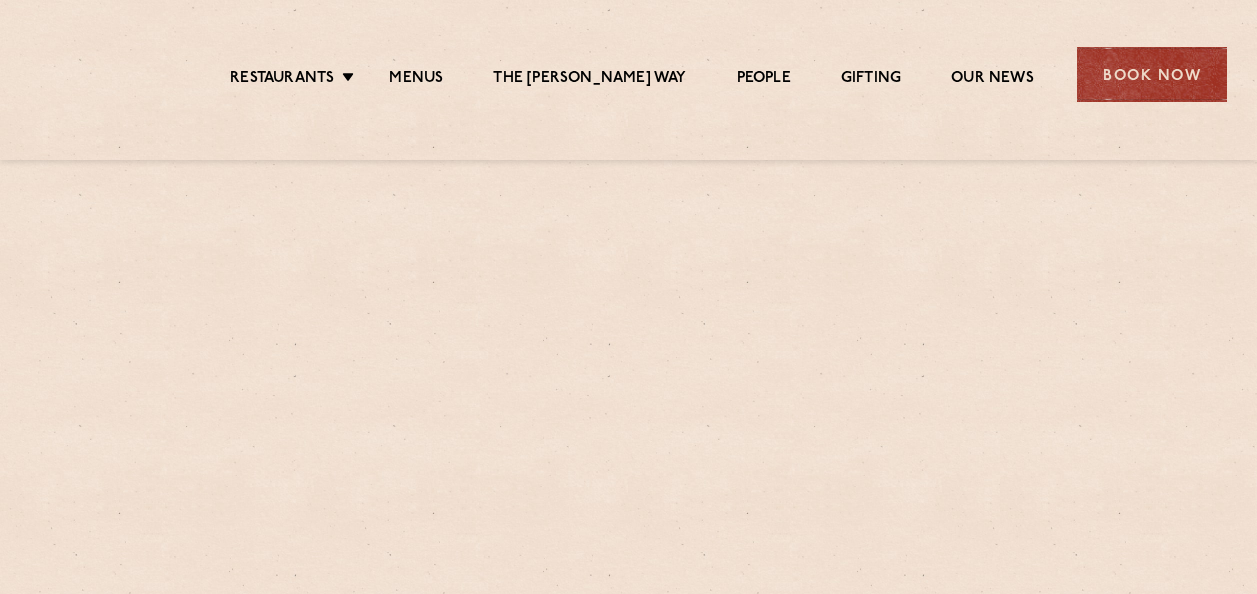 scroll, scrollTop: 0, scrollLeft: 0, axis: both 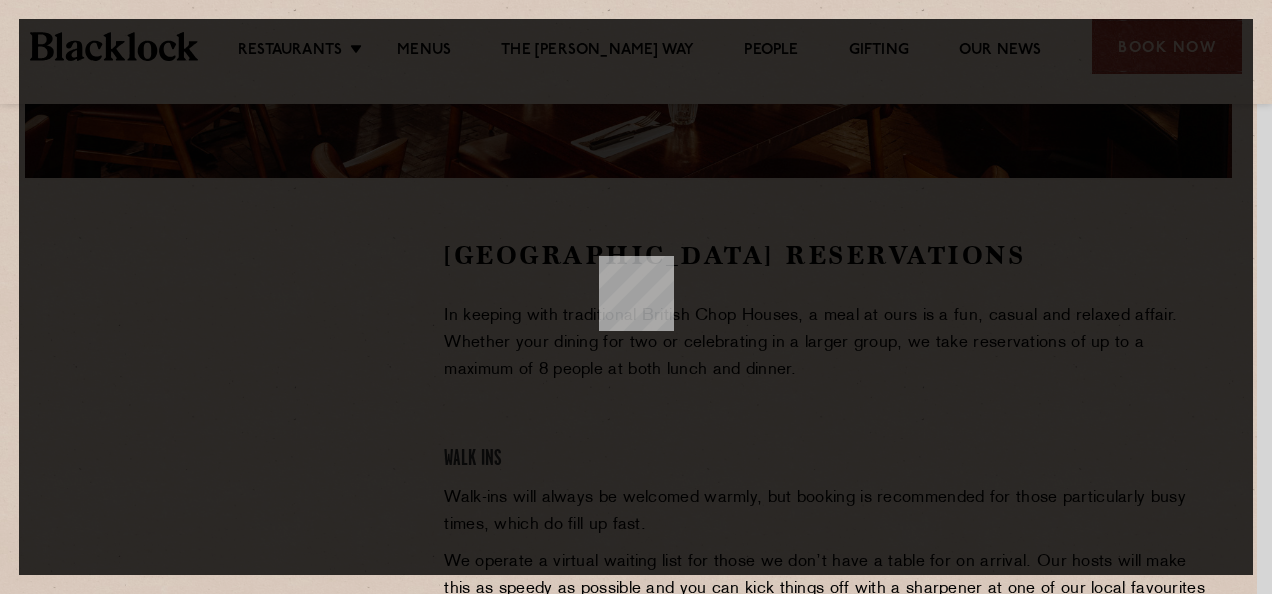 drag, startPoint x: 1271, startPoint y: 207, endPoint x: 1272, endPoint y: 249, distance: 42.0119 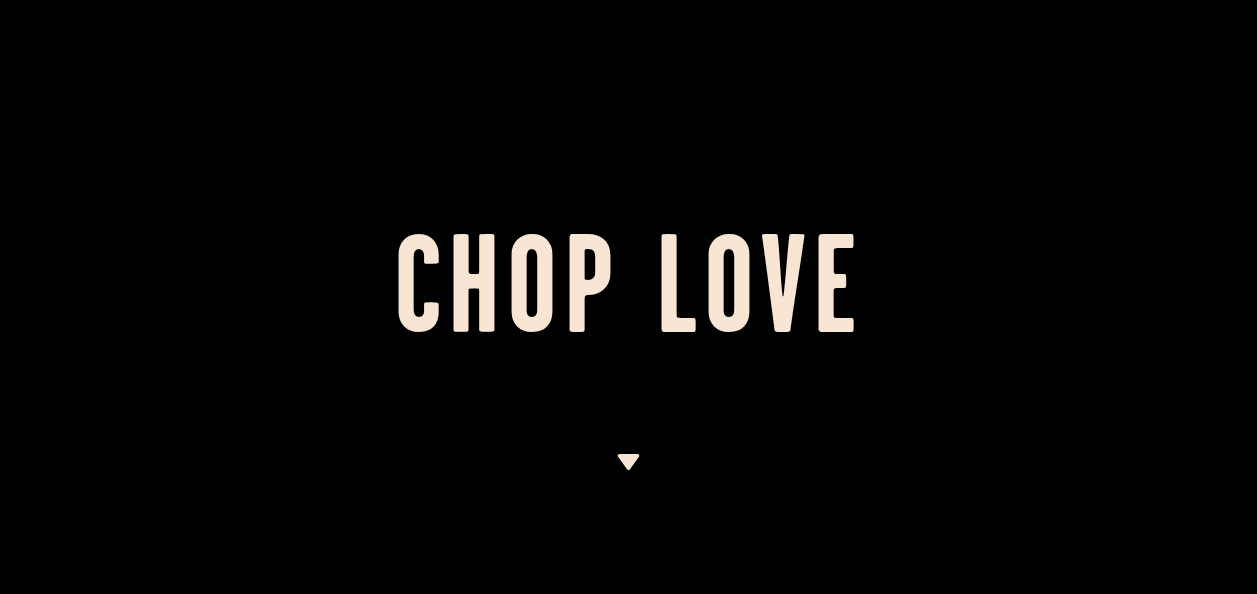 scroll, scrollTop: 0, scrollLeft: 0, axis: both 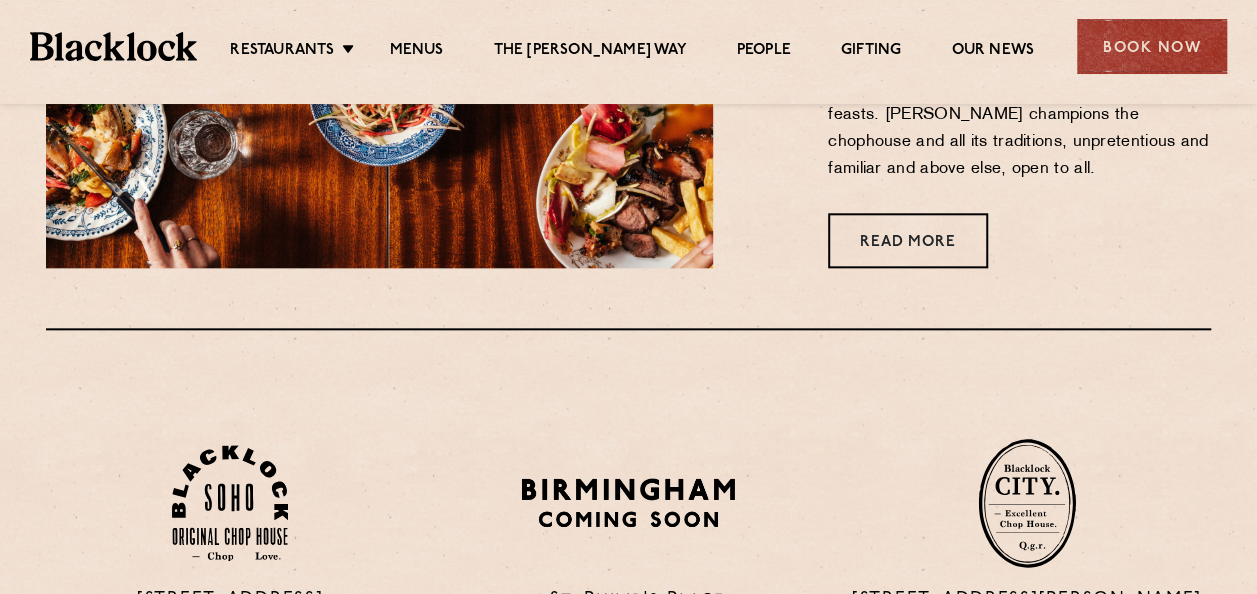 click on "Restaurants Soho City Shoreditch Covent Garden Canary Wharf Manchester Birmingham Menus The Blacklock Way People Gifting Our News Book Now" at bounding box center (628, 44) 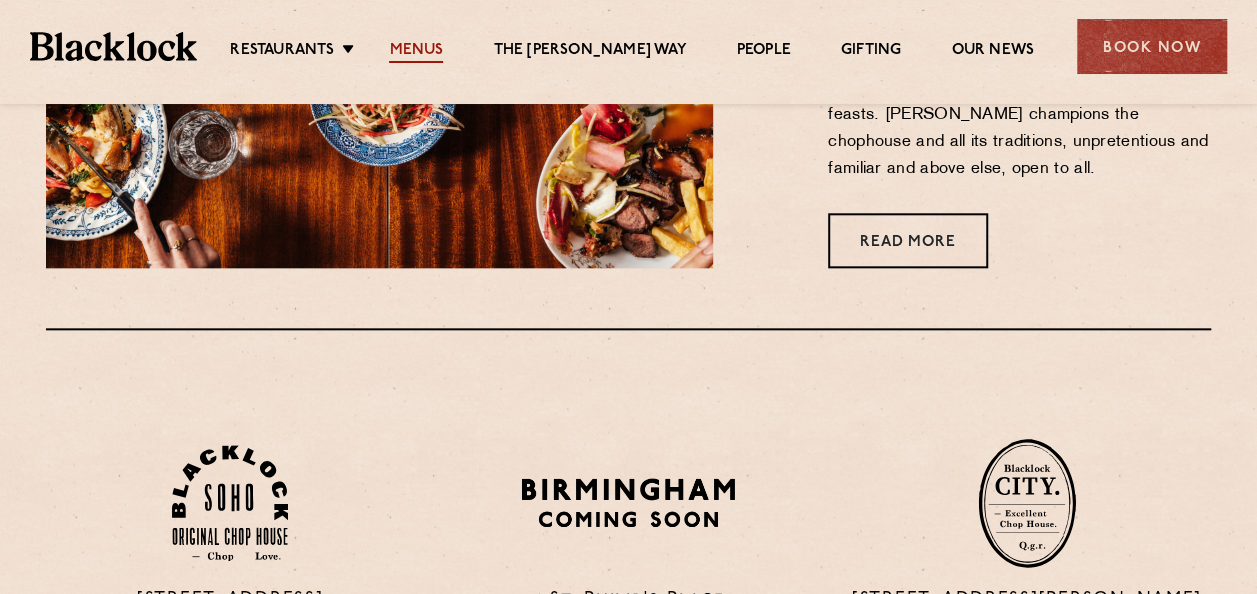click on "Menus" at bounding box center [416, 52] 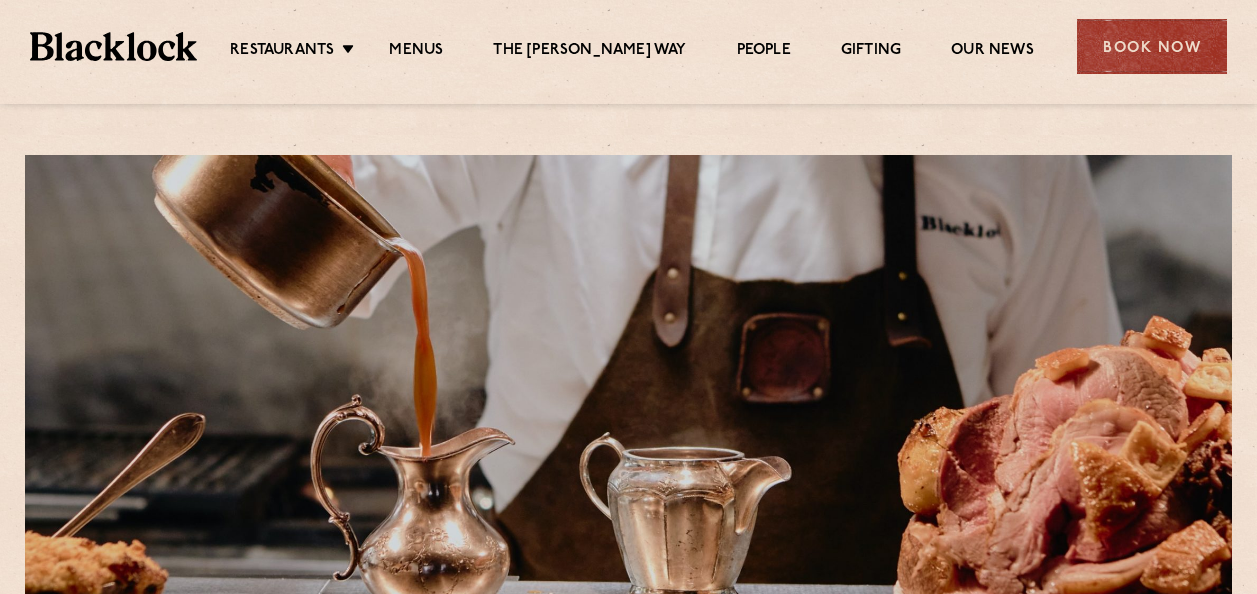 scroll, scrollTop: 0, scrollLeft: 0, axis: both 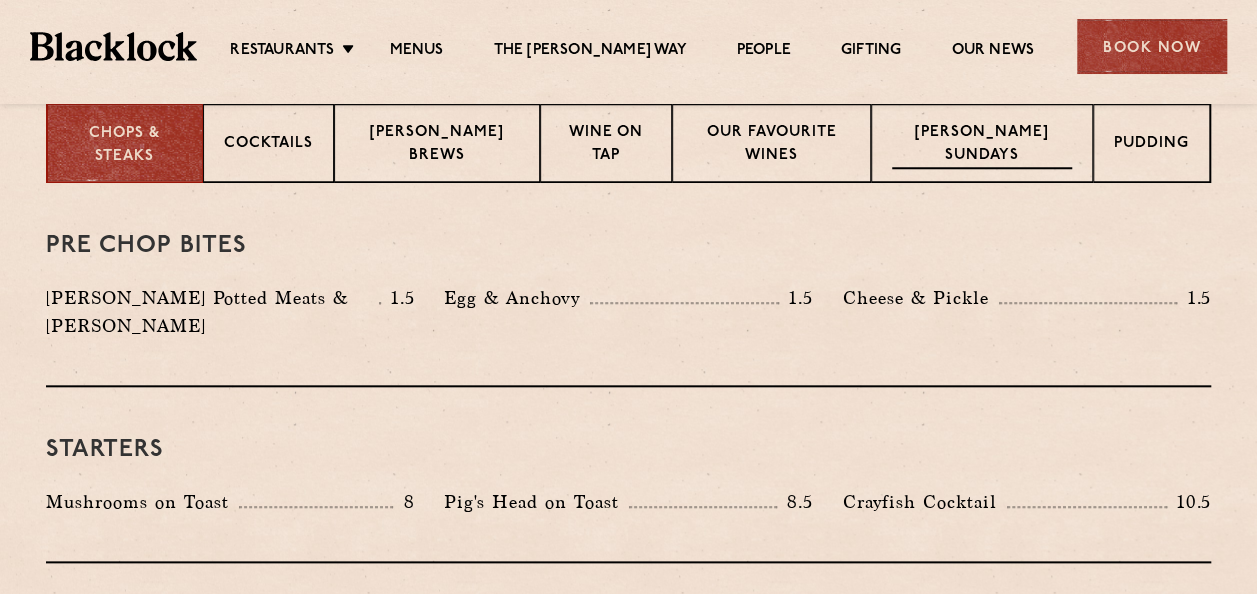 click on "[PERSON_NAME] Sundays" at bounding box center [982, 143] 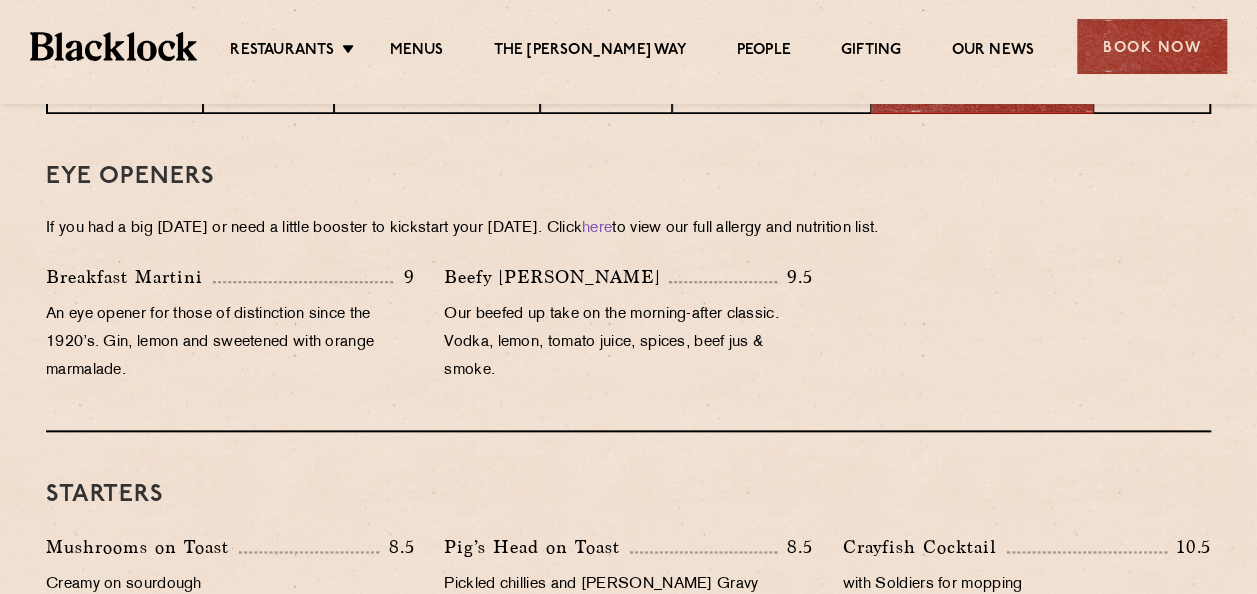 scroll, scrollTop: 884, scrollLeft: 0, axis: vertical 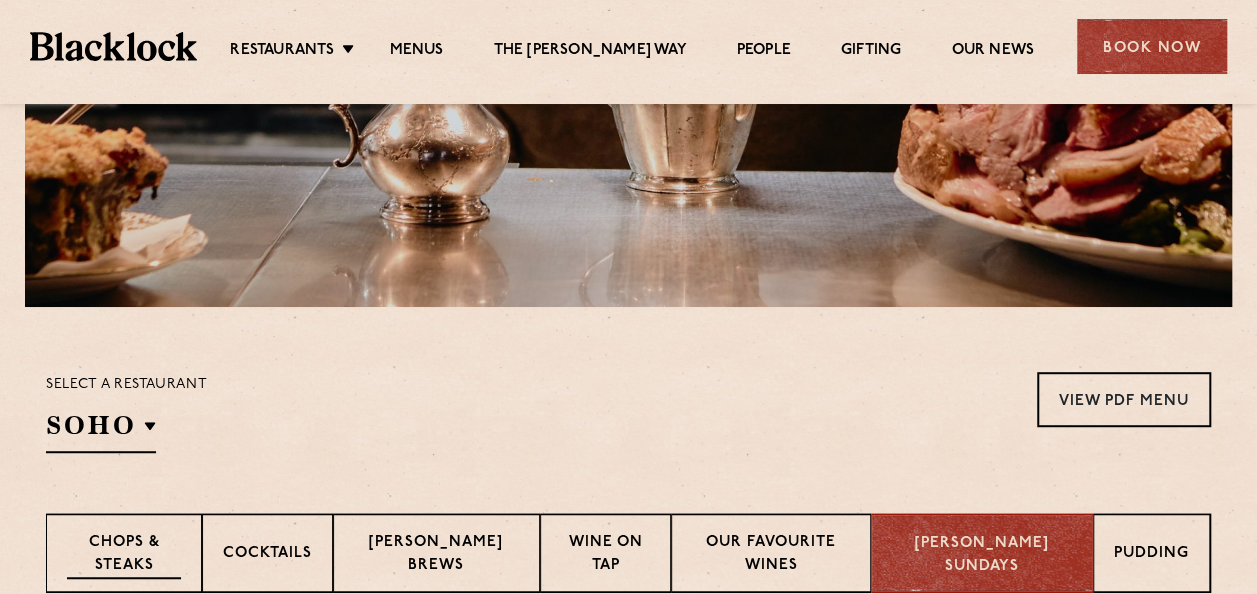 click on "Chops & Steaks" at bounding box center (124, 555) 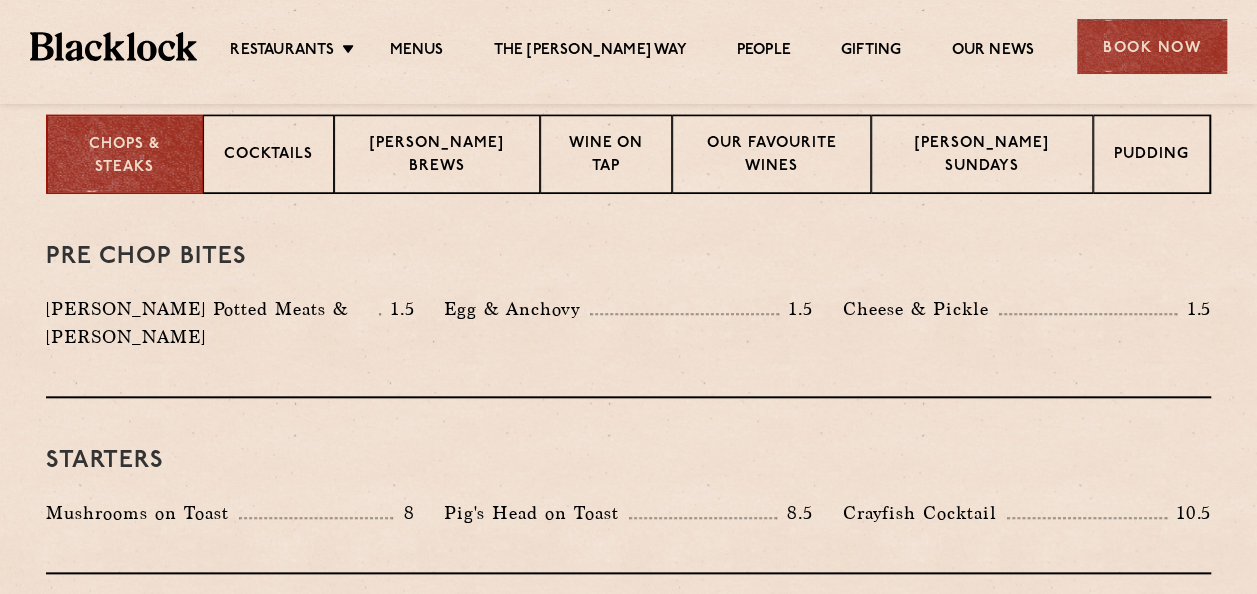 scroll, scrollTop: 781, scrollLeft: 0, axis: vertical 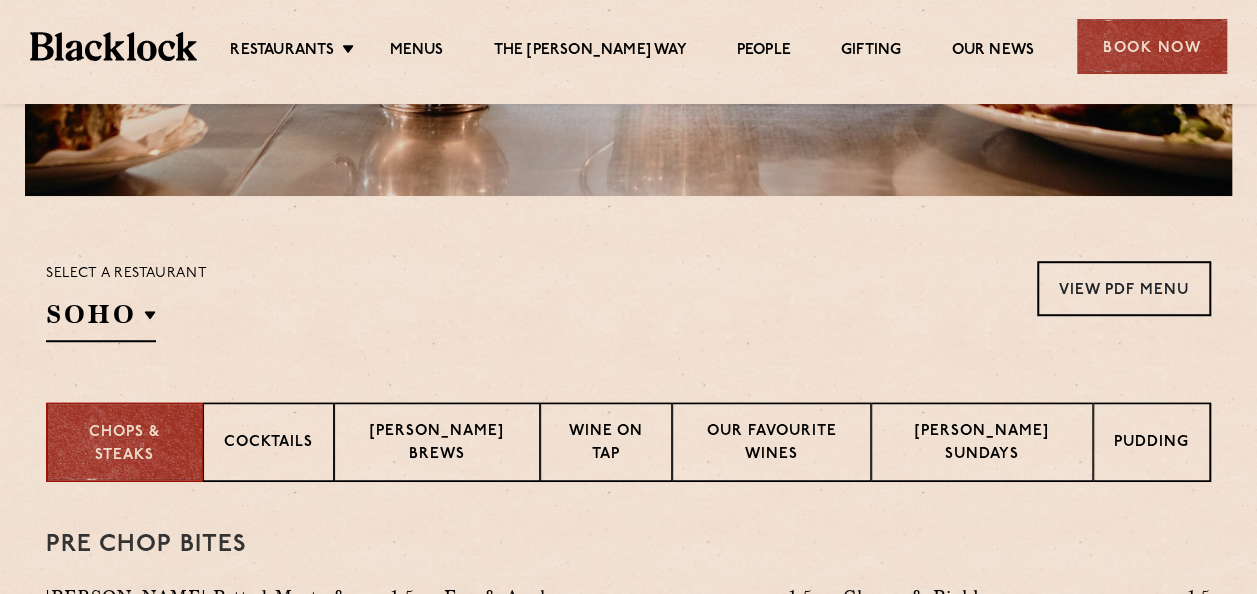 click on "SOHO" at bounding box center (101, 319) 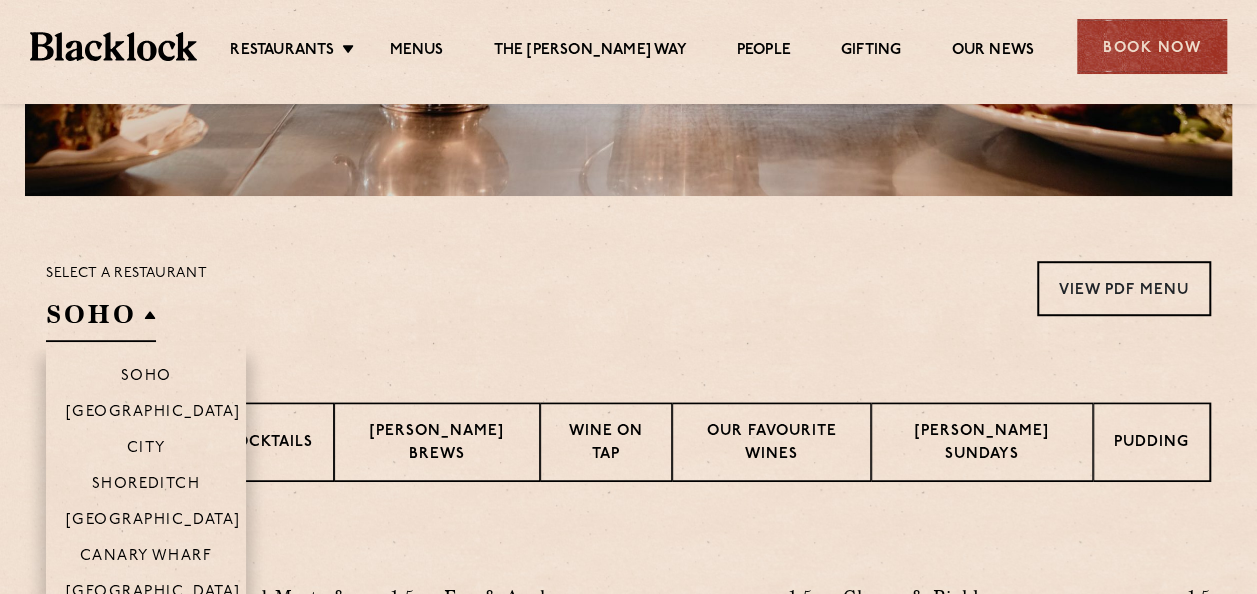 click on "Shoreditch" at bounding box center [146, 483] 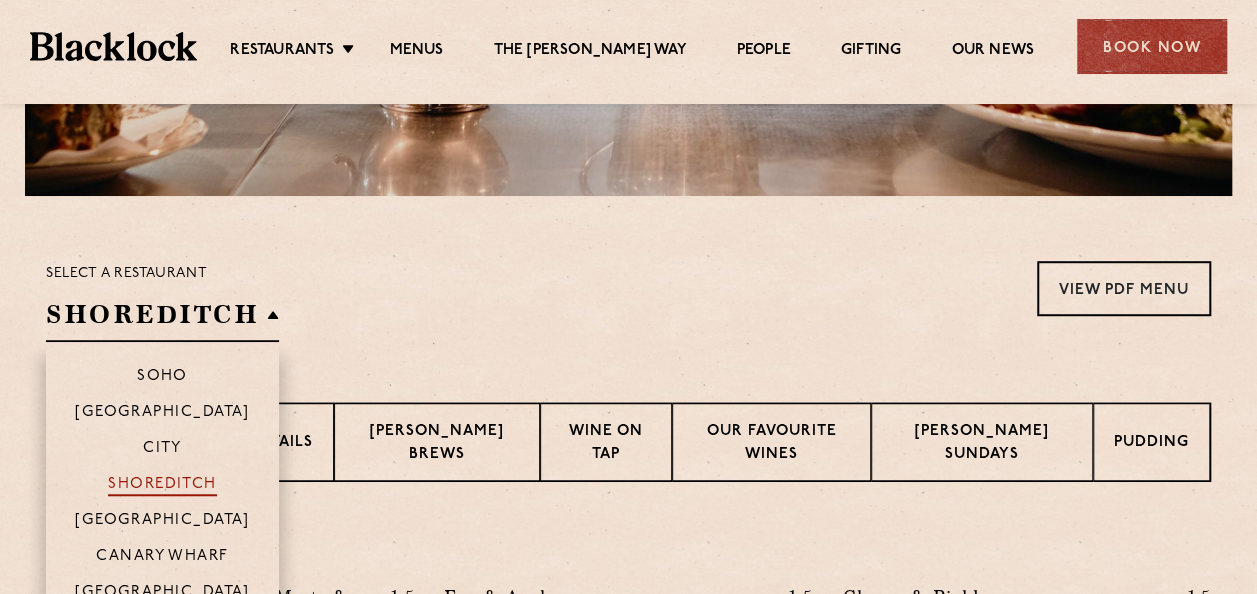click on "Shoreditch" at bounding box center (162, 486) 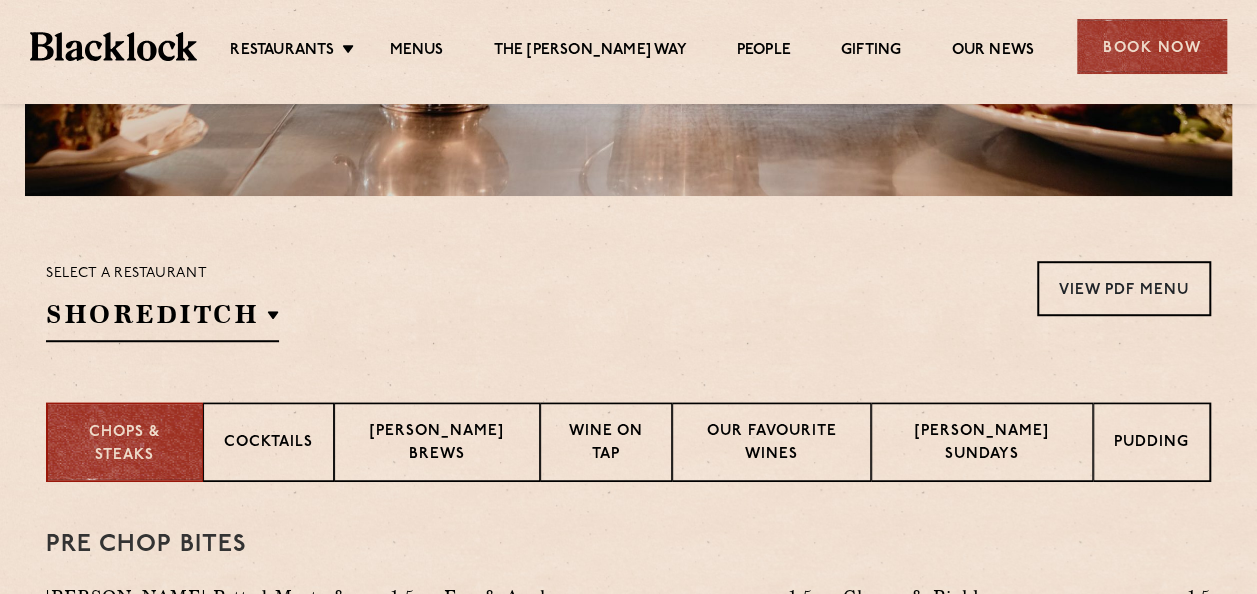 click on "Select a restaurant Shoreditch Soho Birmingham City Shoreditch Covent Garden Canary Wharf Manchester   View PDF Menu   View PDF Menu   View PDF Menu   View PDF Menu   View PDF Menu   View PDF Menu   View PDF Menu" at bounding box center [628, 299] 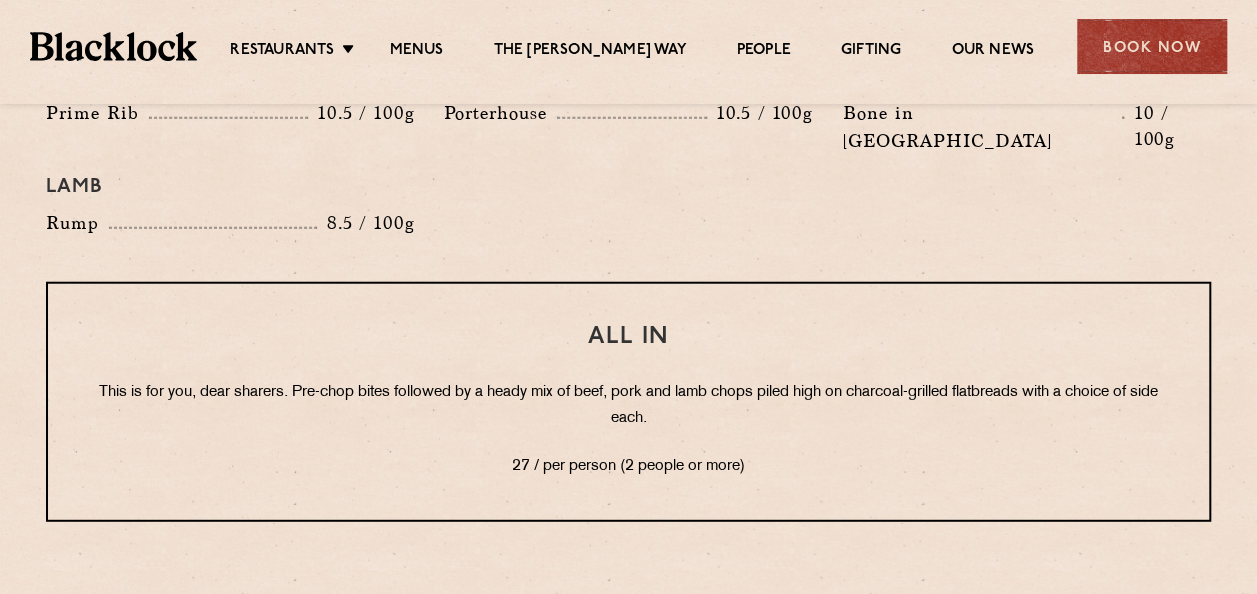 scroll, scrollTop: 2441, scrollLeft: 0, axis: vertical 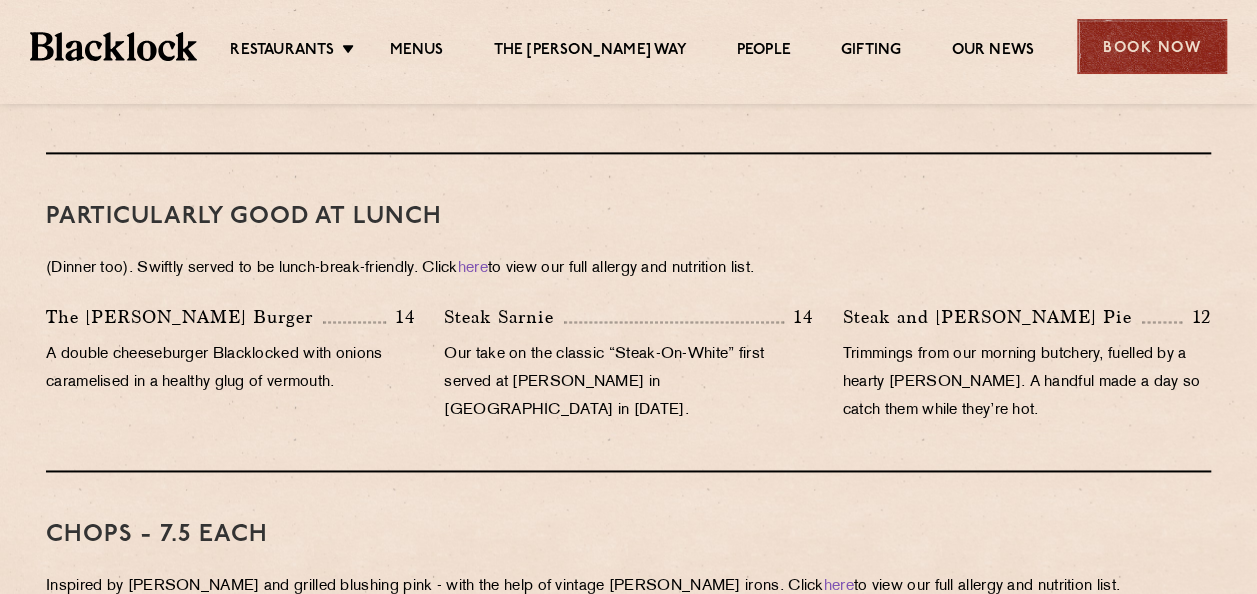 click on "Book Now" at bounding box center [1152, 46] 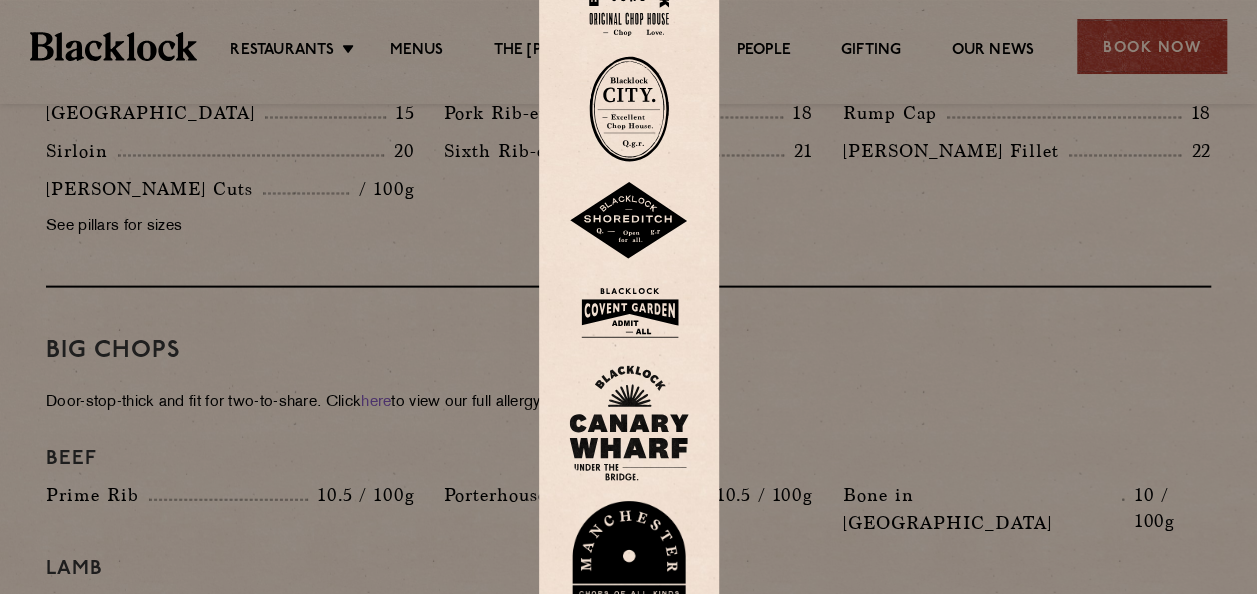 scroll, scrollTop: 2049, scrollLeft: 0, axis: vertical 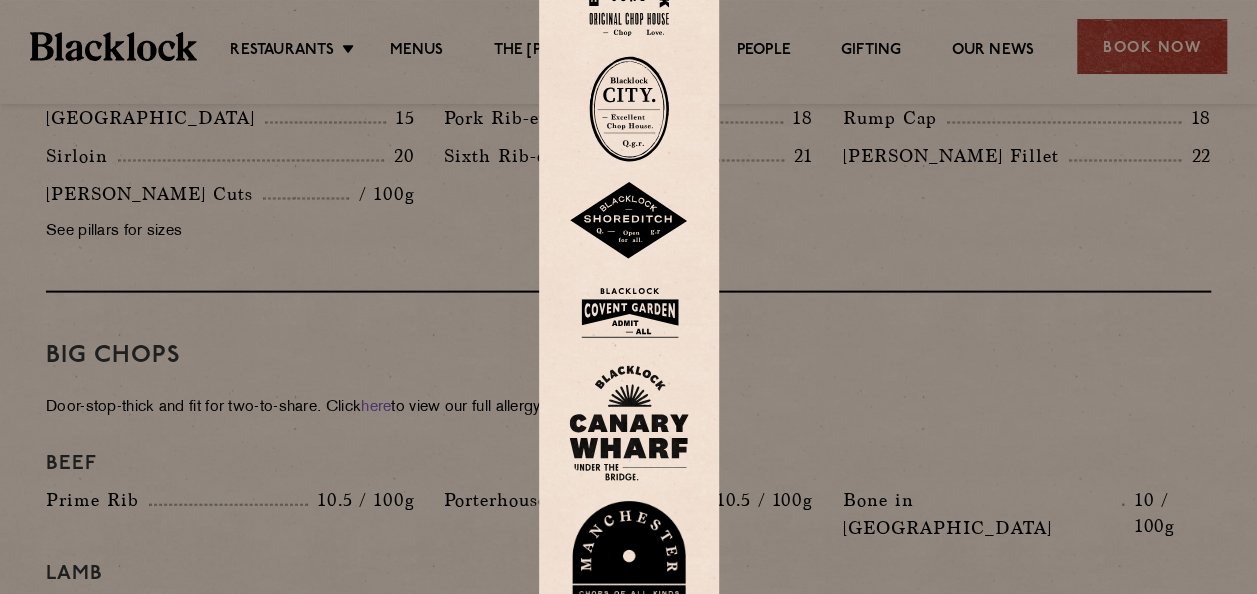 click at bounding box center [629, 297] 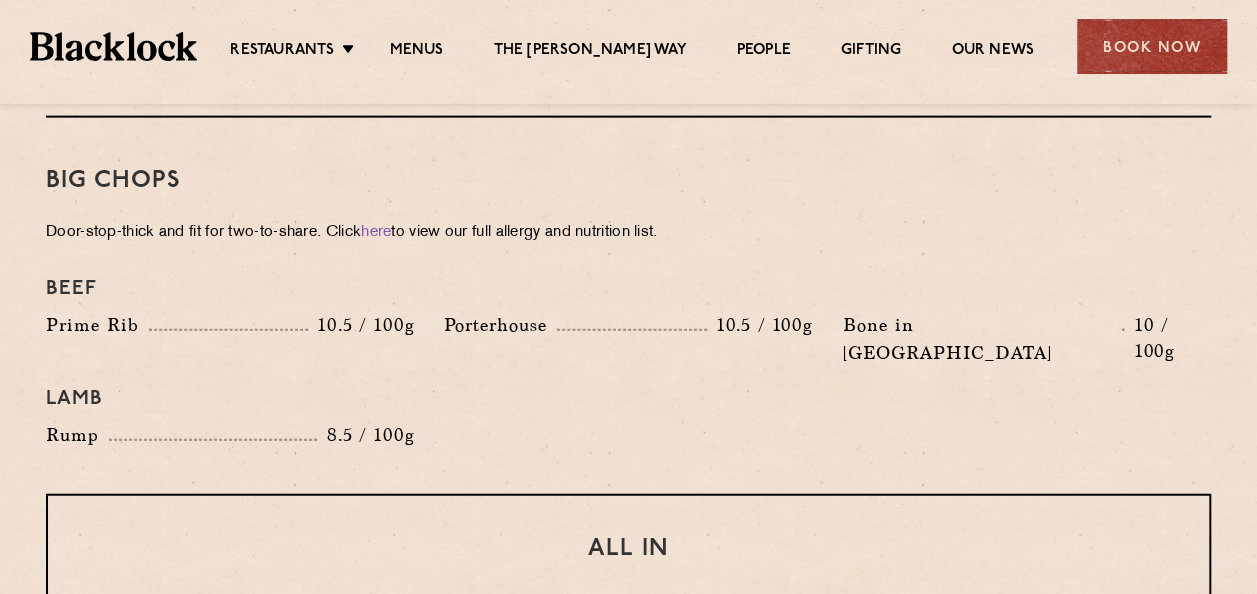 scroll, scrollTop: 1970, scrollLeft: 0, axis: vertical 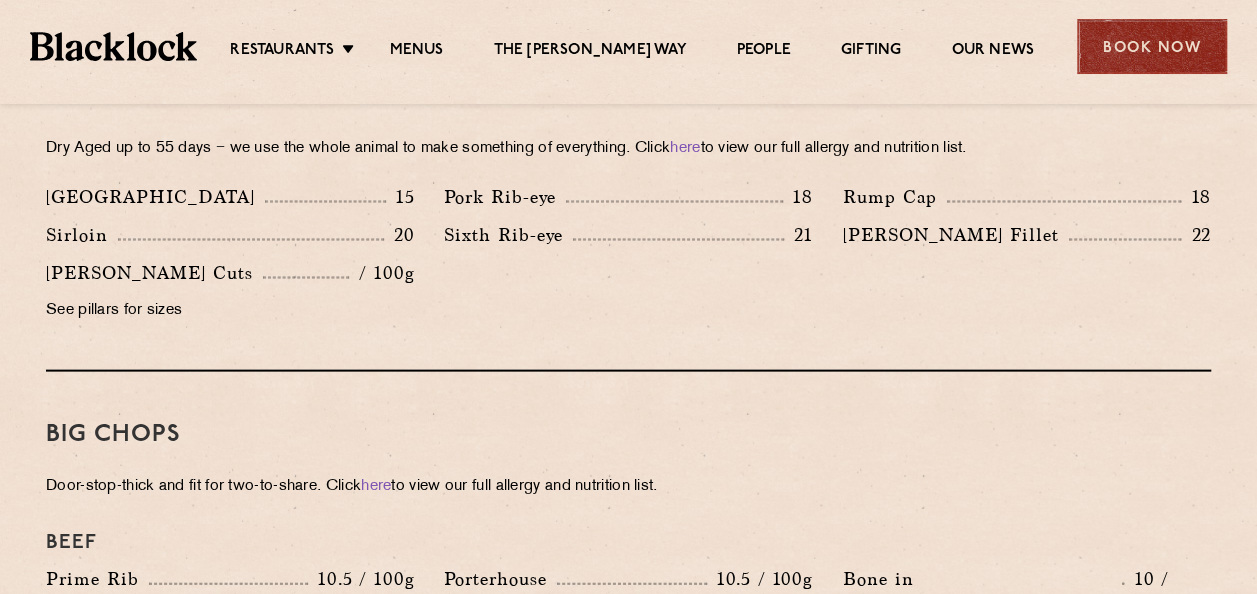 click on "Book Now" at bounding box center [1152, 46] 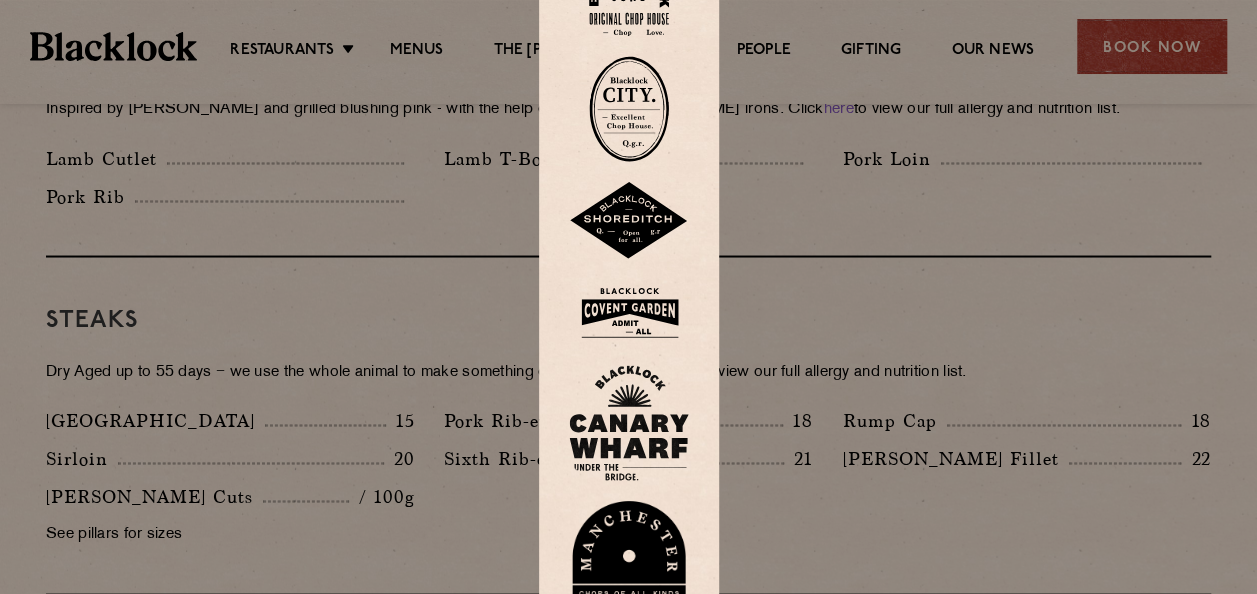scroll, scrollTop: 1795, scrollLeft: 0, axis: vertical 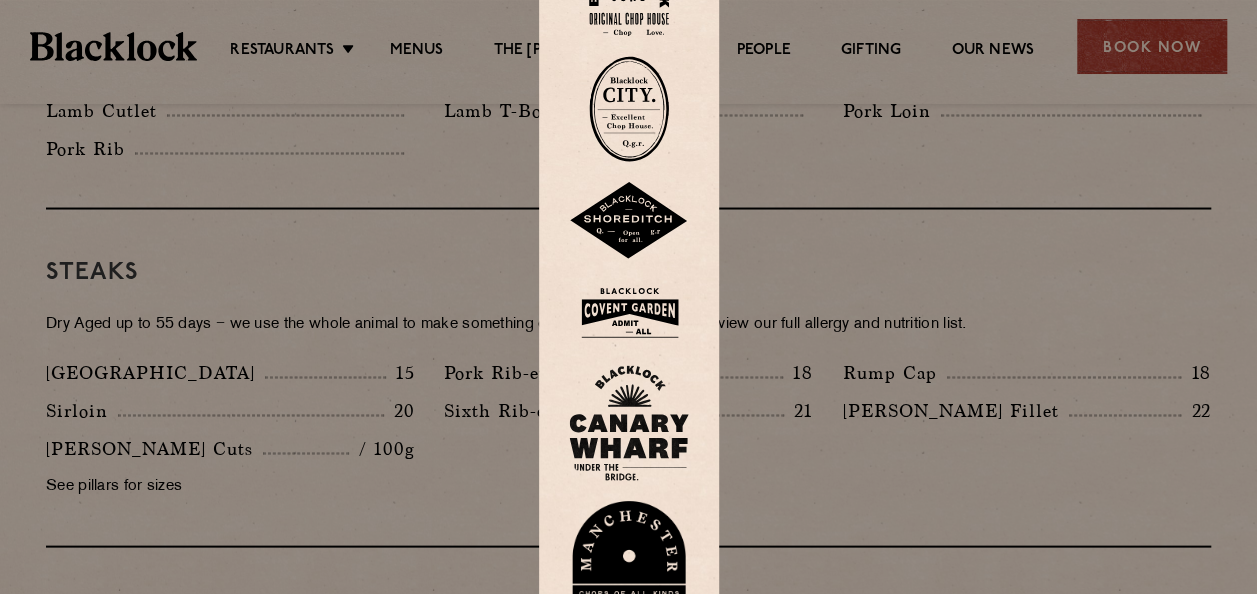 click at bounding box center (629, -4) 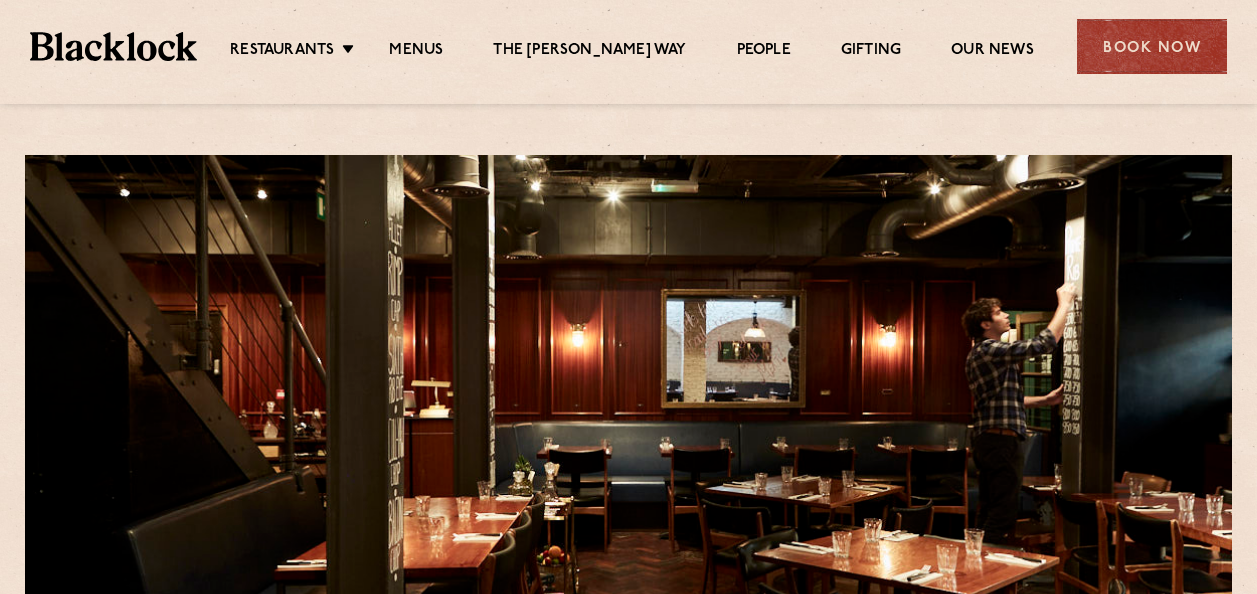 scroll, scrollTop: 0, scrollLeft: 0, axis: both 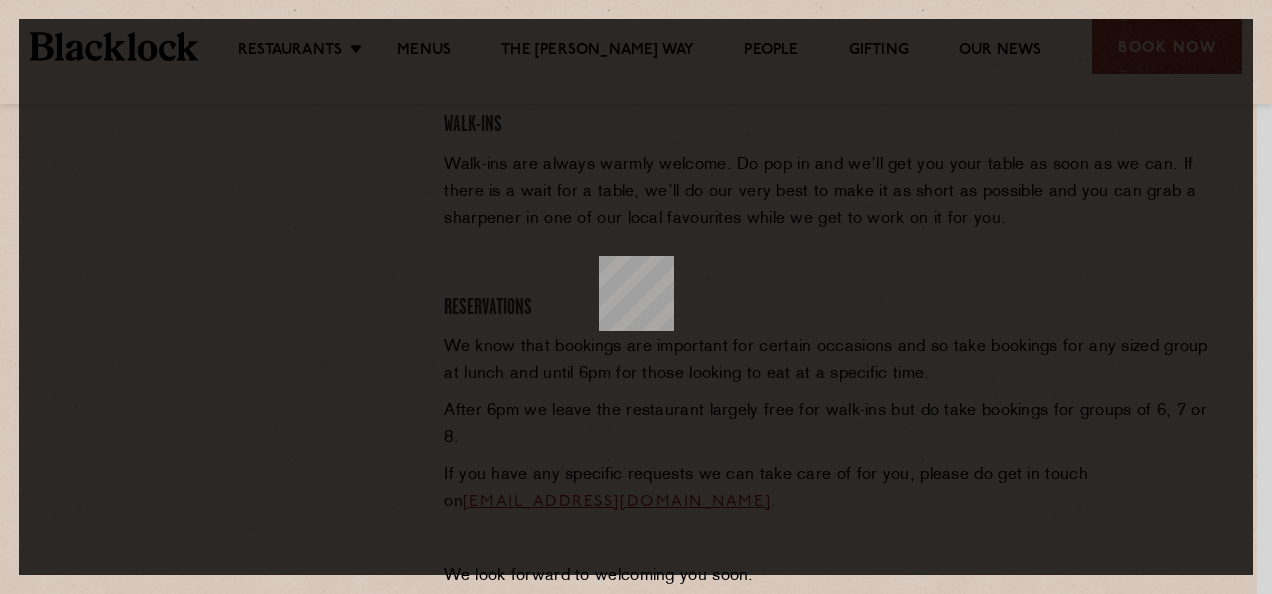 drag, startPoint x: 1263, startPoint y: 230, endPoint x: 1263, endPoint y: 292, distance: 62 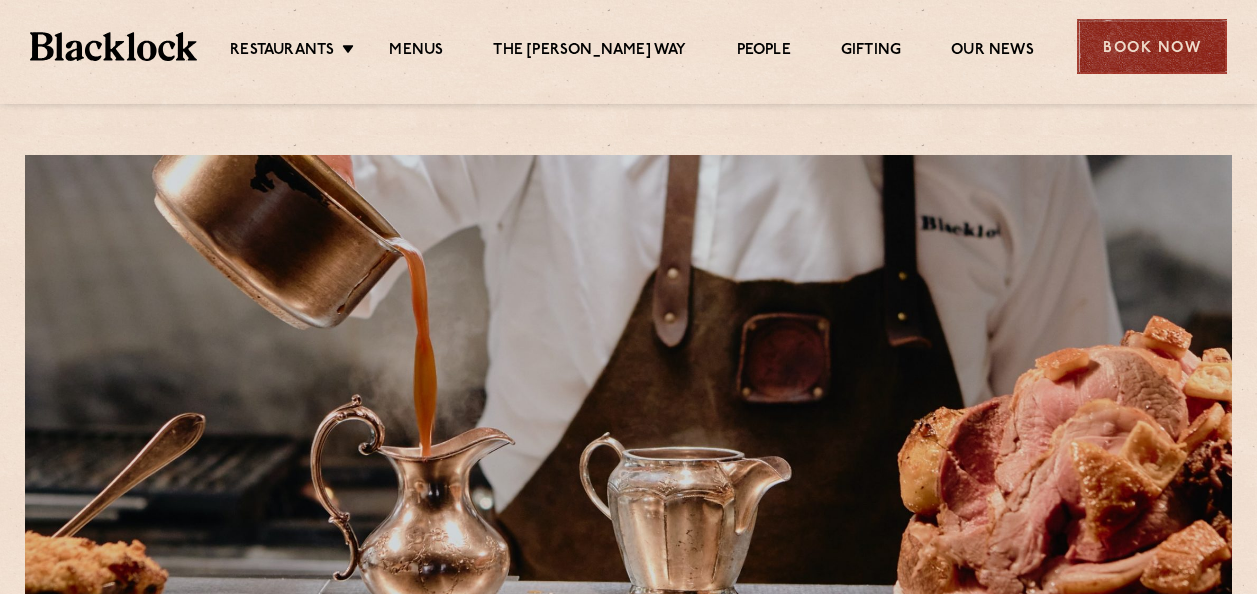 scroll, scrollTop: 0, scrollLeft: 0, axis: both 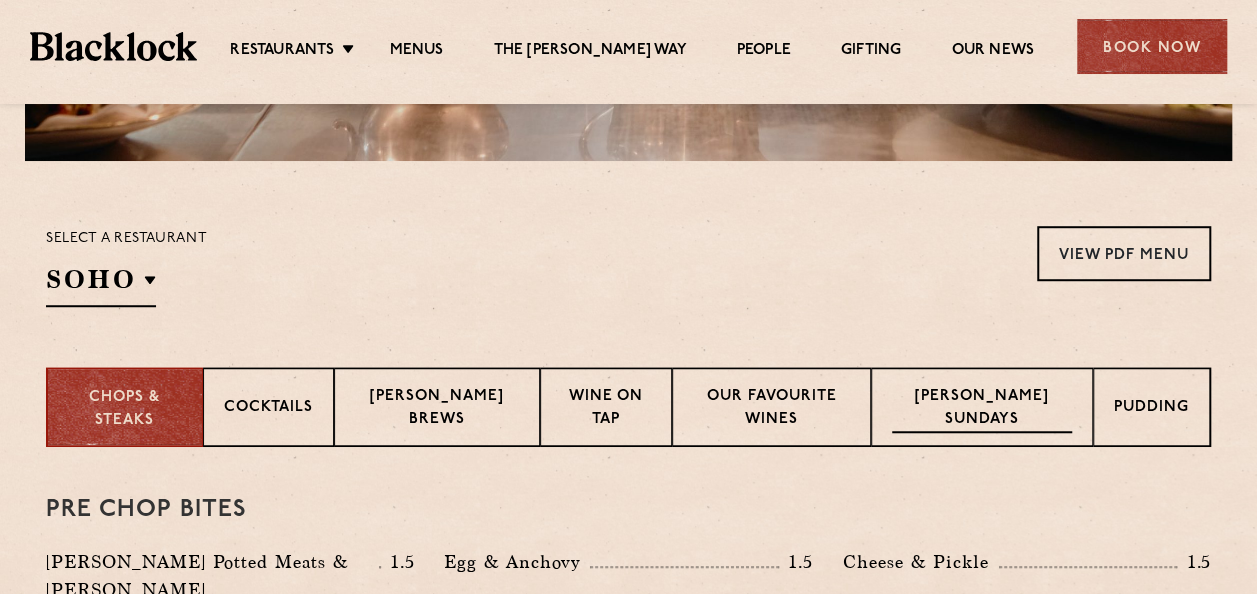 click on "Blacklock Sundays" at bounding box center [982, 409] 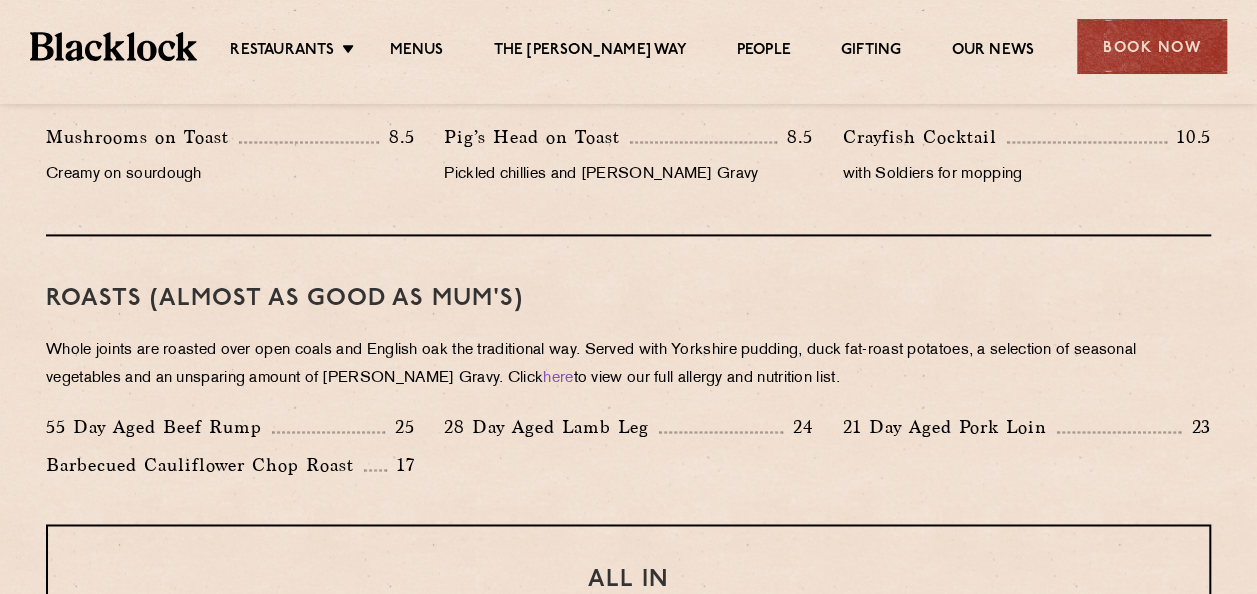 scroll, scrollTop: 1352, scrollLeft: 0, axis: vertical 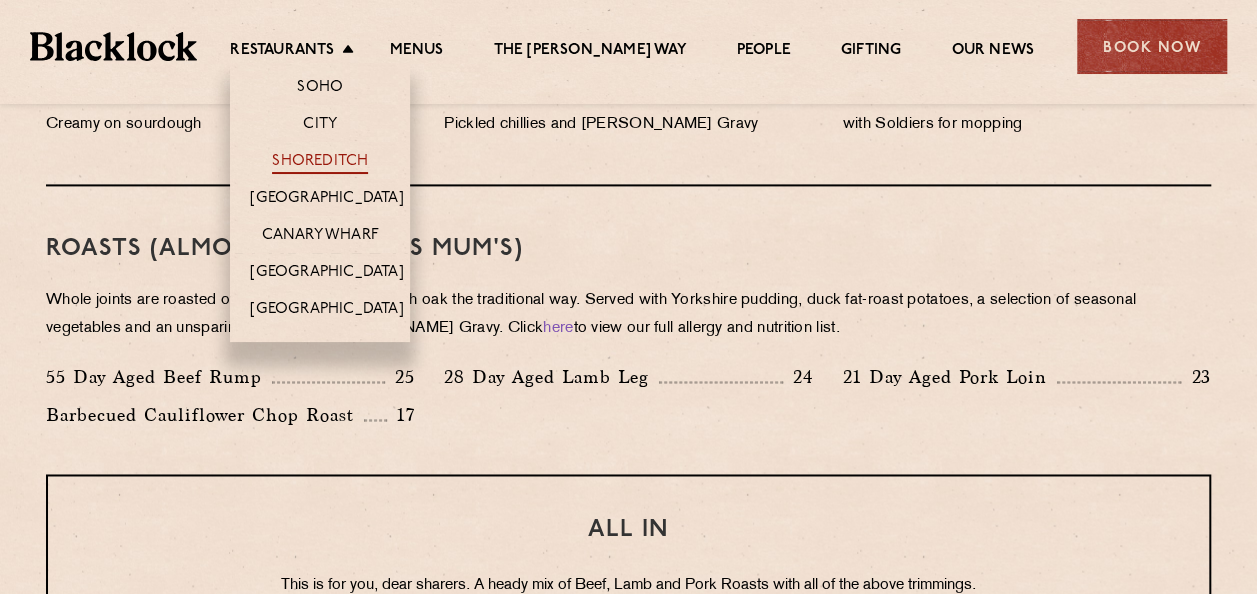 click on "Shoreditch" at bounding box center [320, 163] 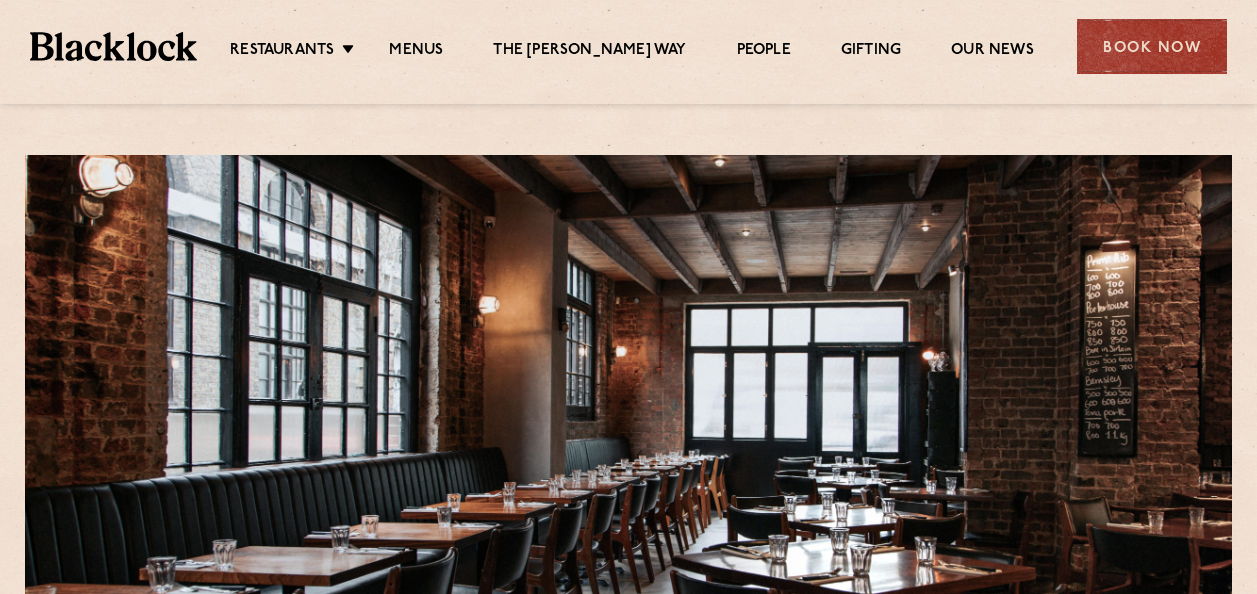 scroll, scrollTop: 0, scrollLeft: 0, axis: both 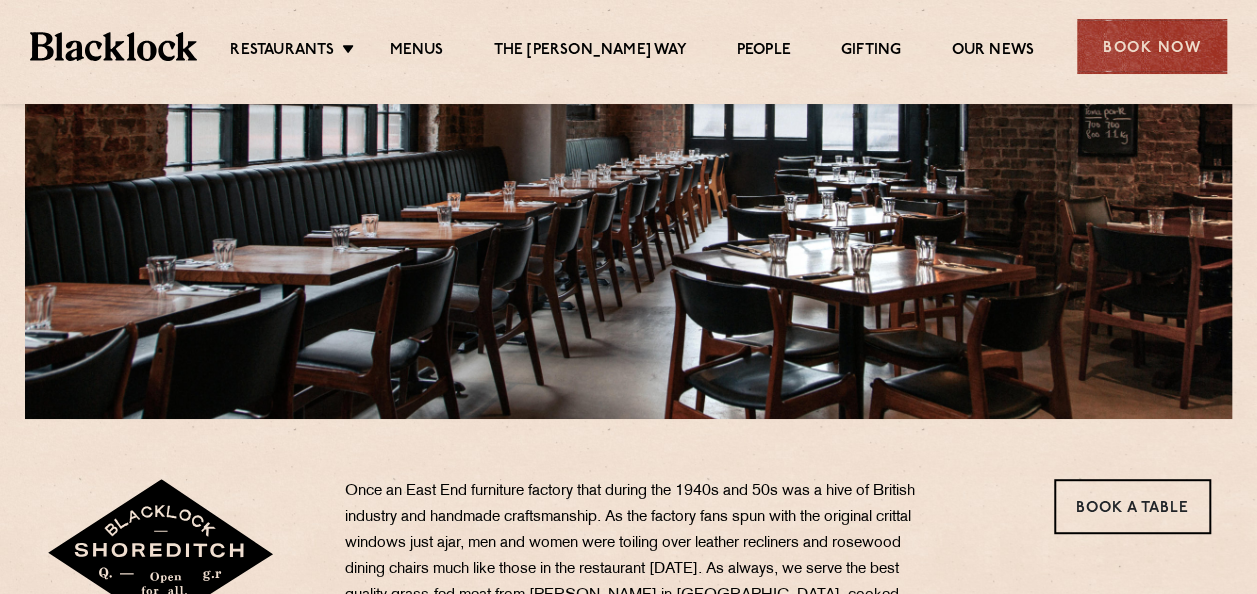 click on "Restaurants [GEOGRAPHIC_DATA] [GEOGRAPHIC_DATA] [GEOGRAPHIC_DATA] [GEOGRAPHIC_DATA] [GEOGRAPHIC_DATA] Menus The [PERSON_NAME] Way People Gifting Our News" at bounding box center [632, 47] 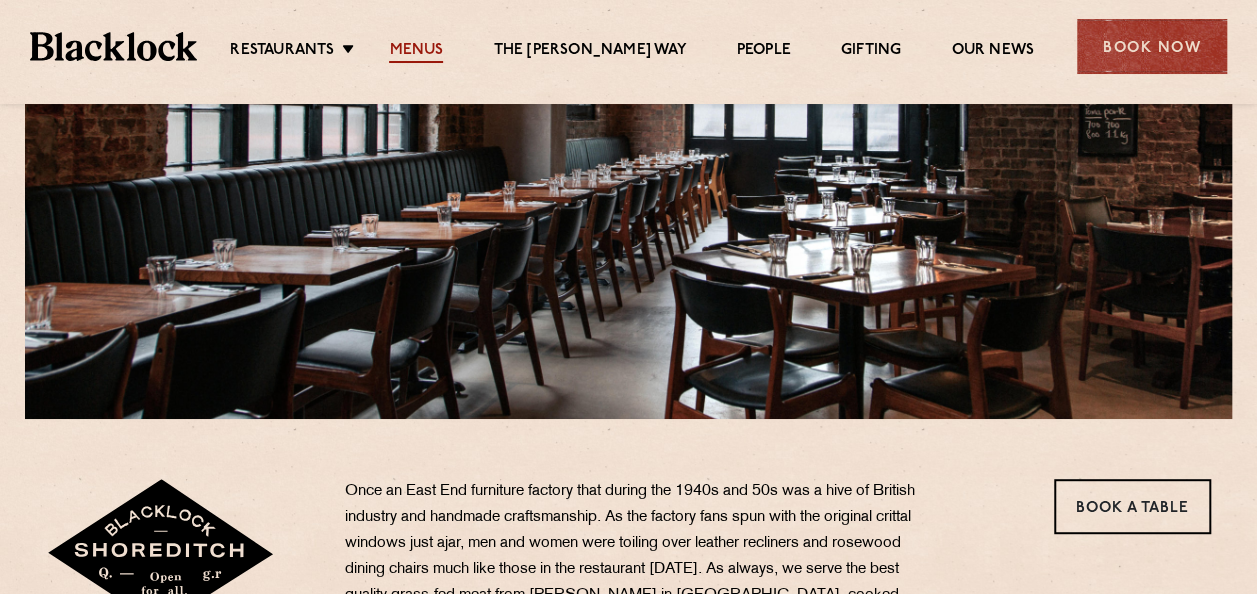 click on "Menus" at bounding box center (416, 52) 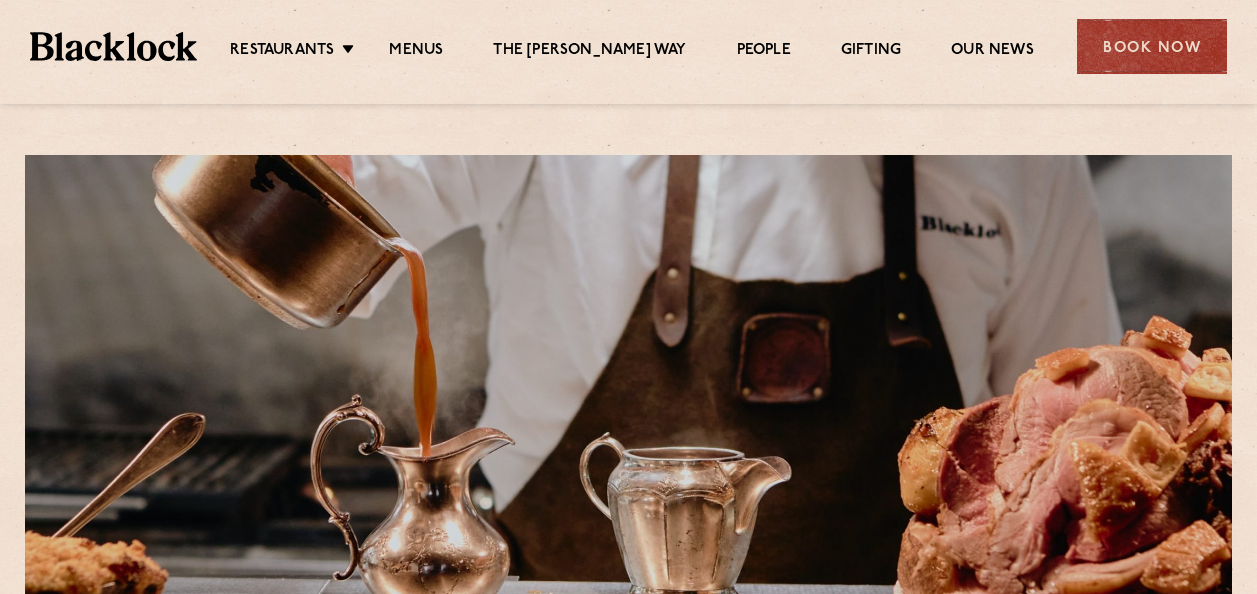 scroll, scrollTop: 0, scrollLeft: 0, axis: both 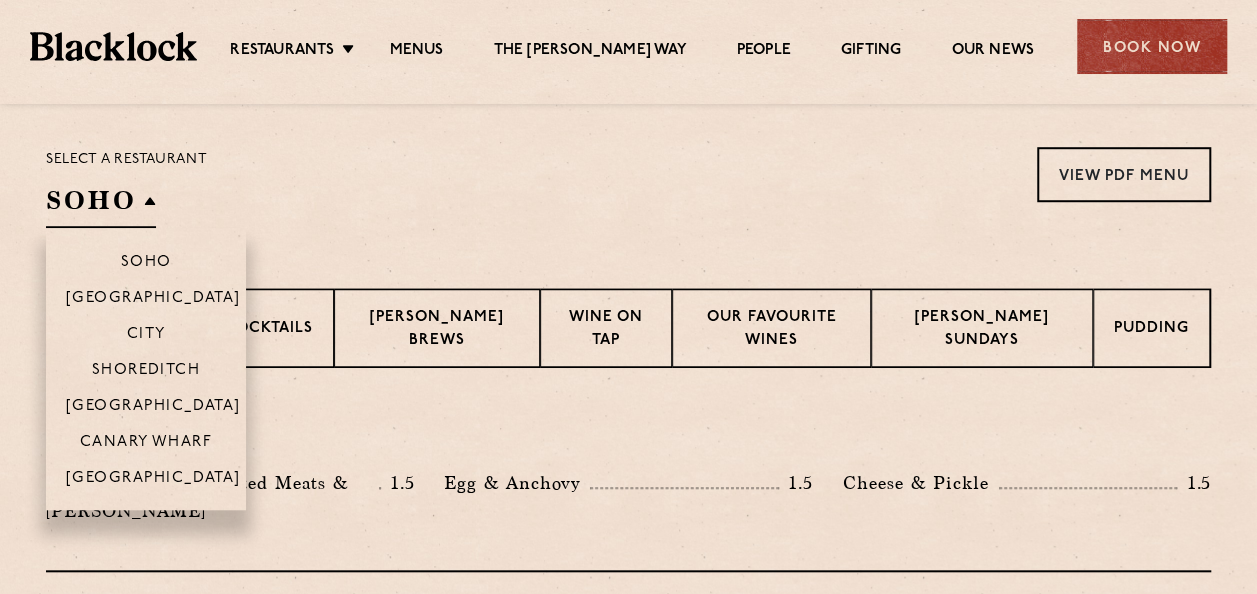 click on "SOHO" at bounding box center [101, 205] 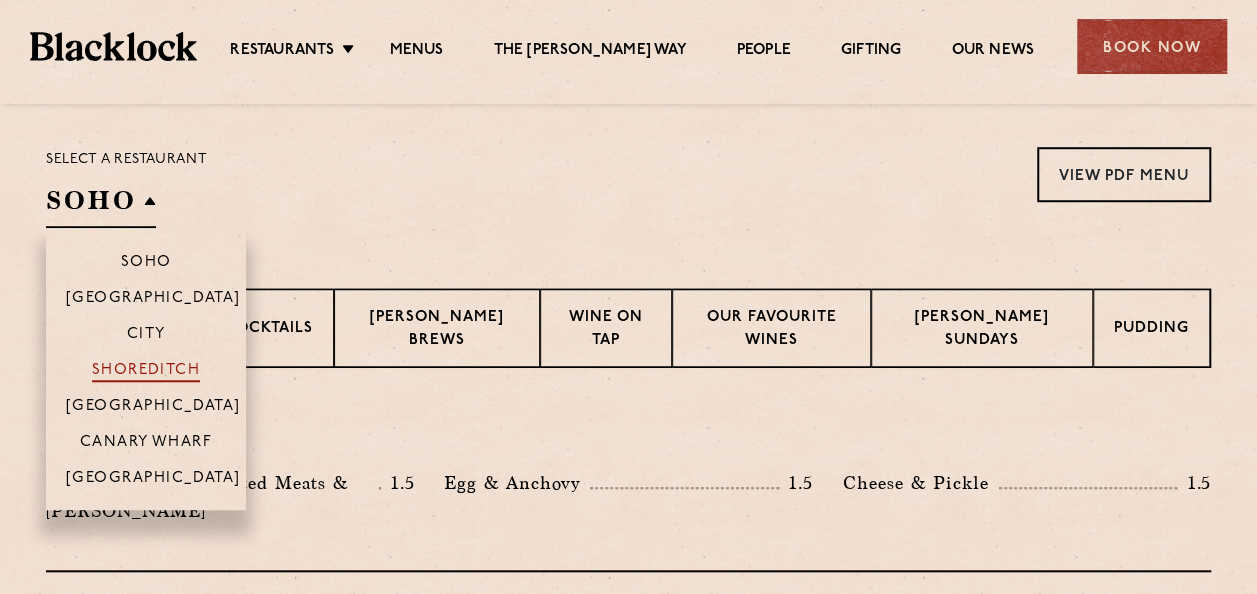 click on "Shoreditch" at bounding box center (146, 372) 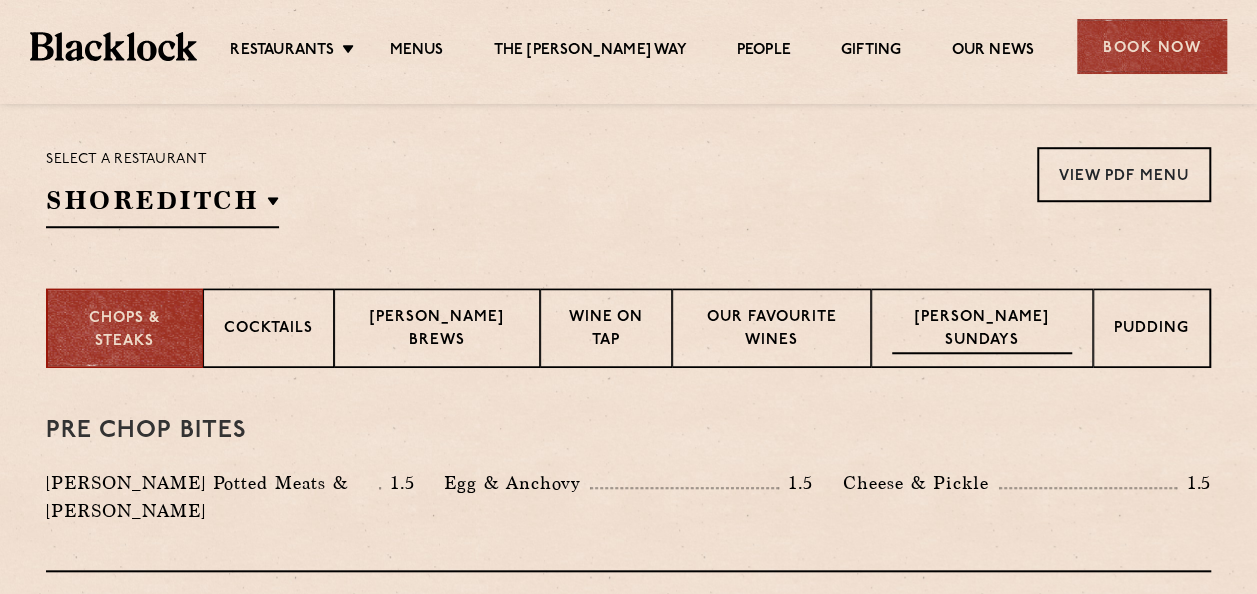 click on "[PERSON_NAME] Sundays" at bounding box center (982, 328) 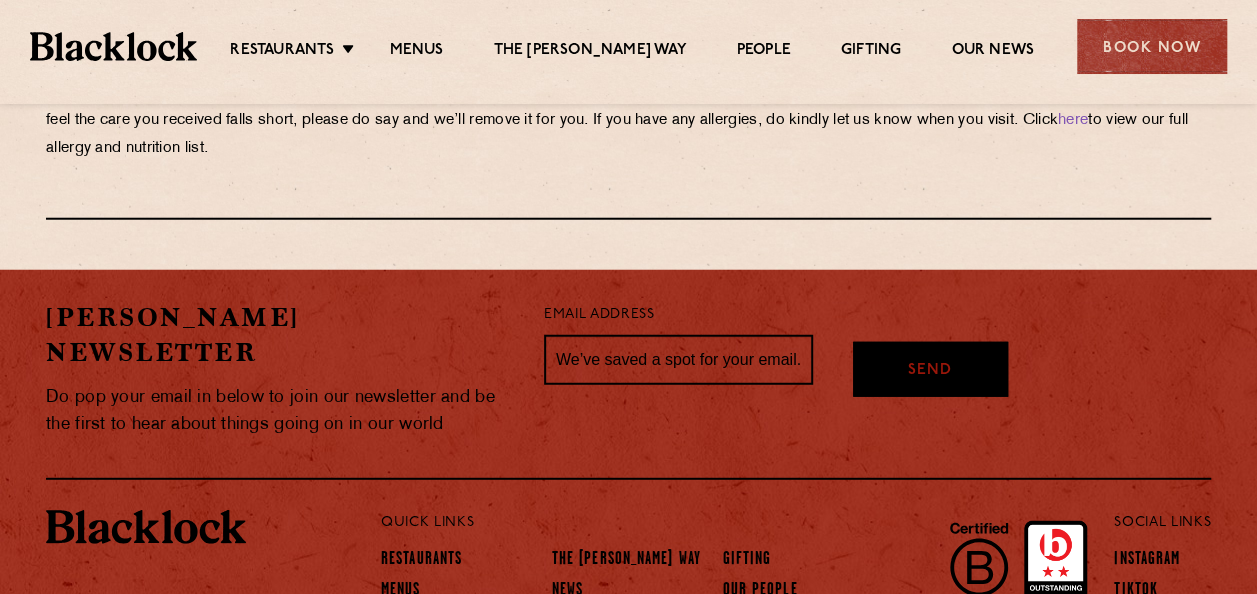 scroll, scrollTop: 2278, scrollLeft: 0, axis: vertical 